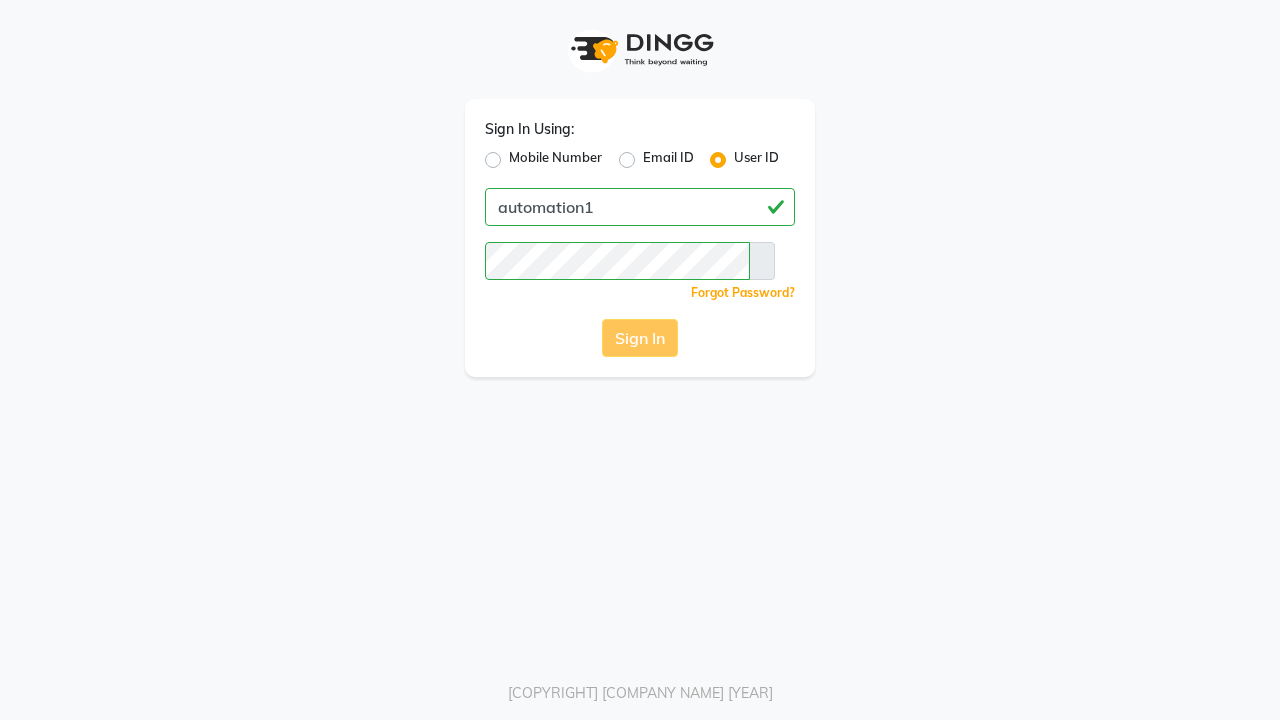 scroll, scrollTop: 0, scrollLeft: 0, axis: both 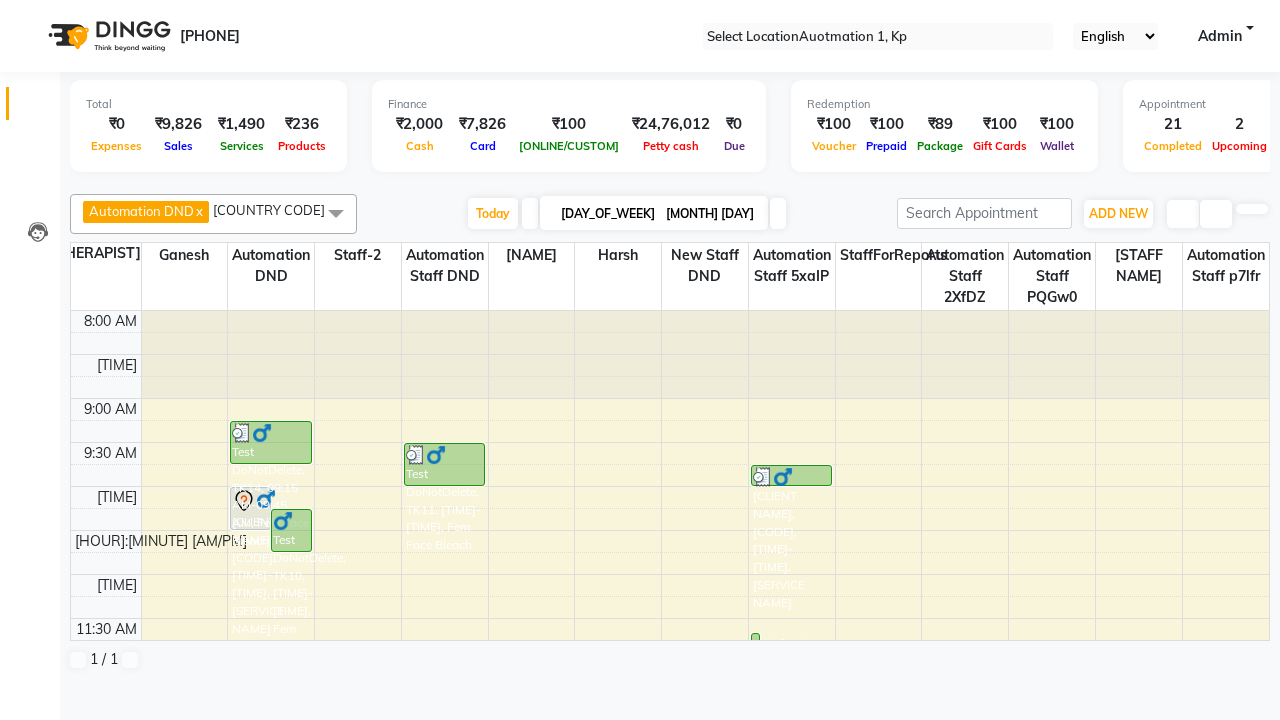 click at bounding box center [31, 8] 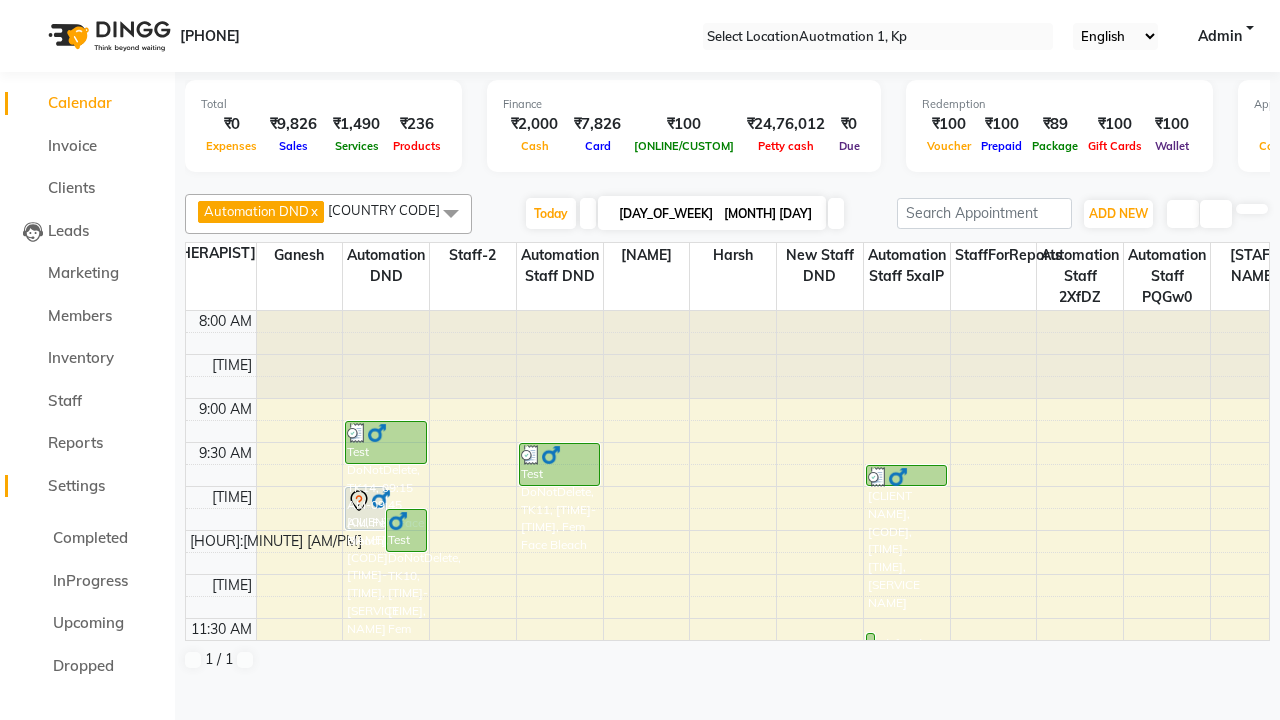 click on "Settings" at bounding box center (76, 485) 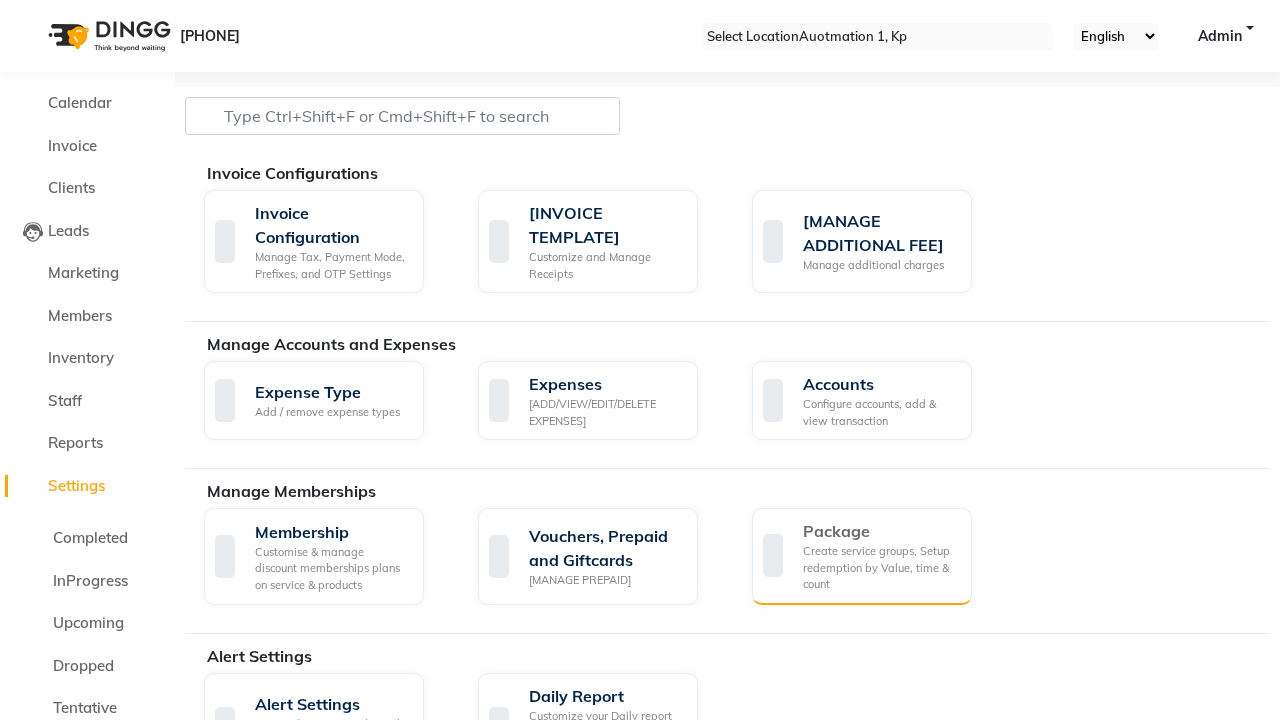 click on "Package" at bounding box center (879, 531) 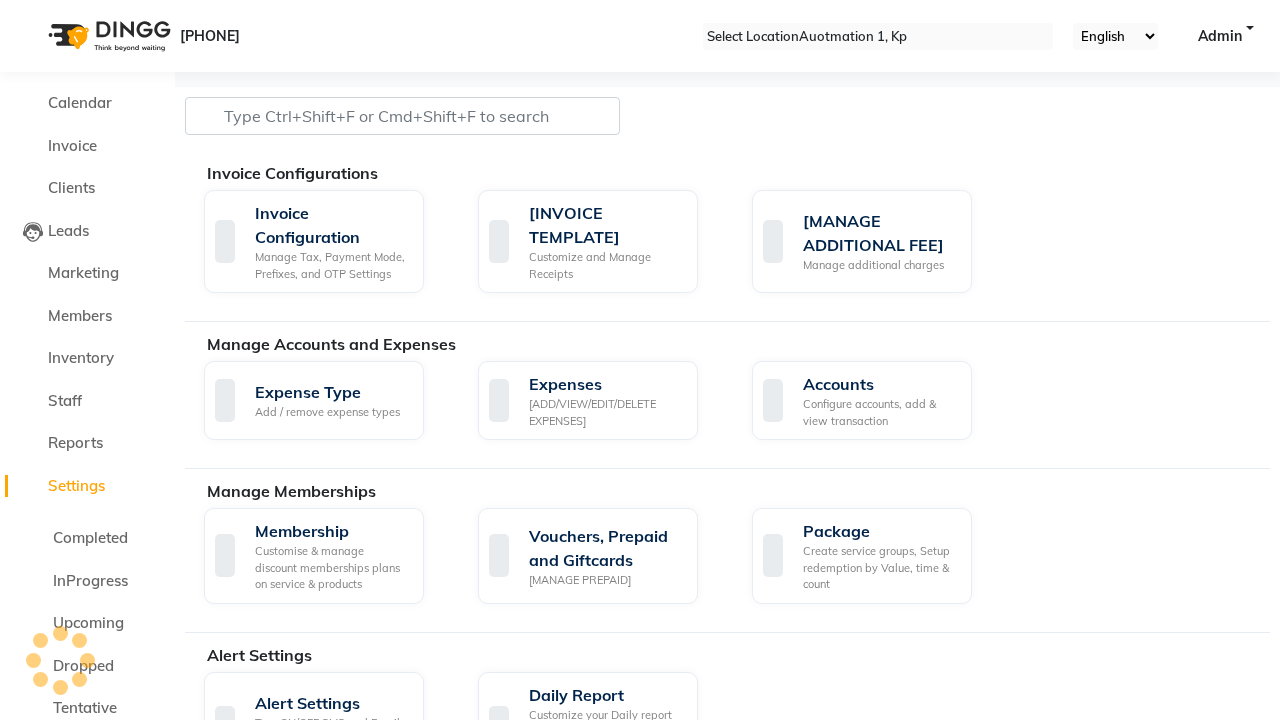 click on "Manage Services" at bounding box center [605, 875] 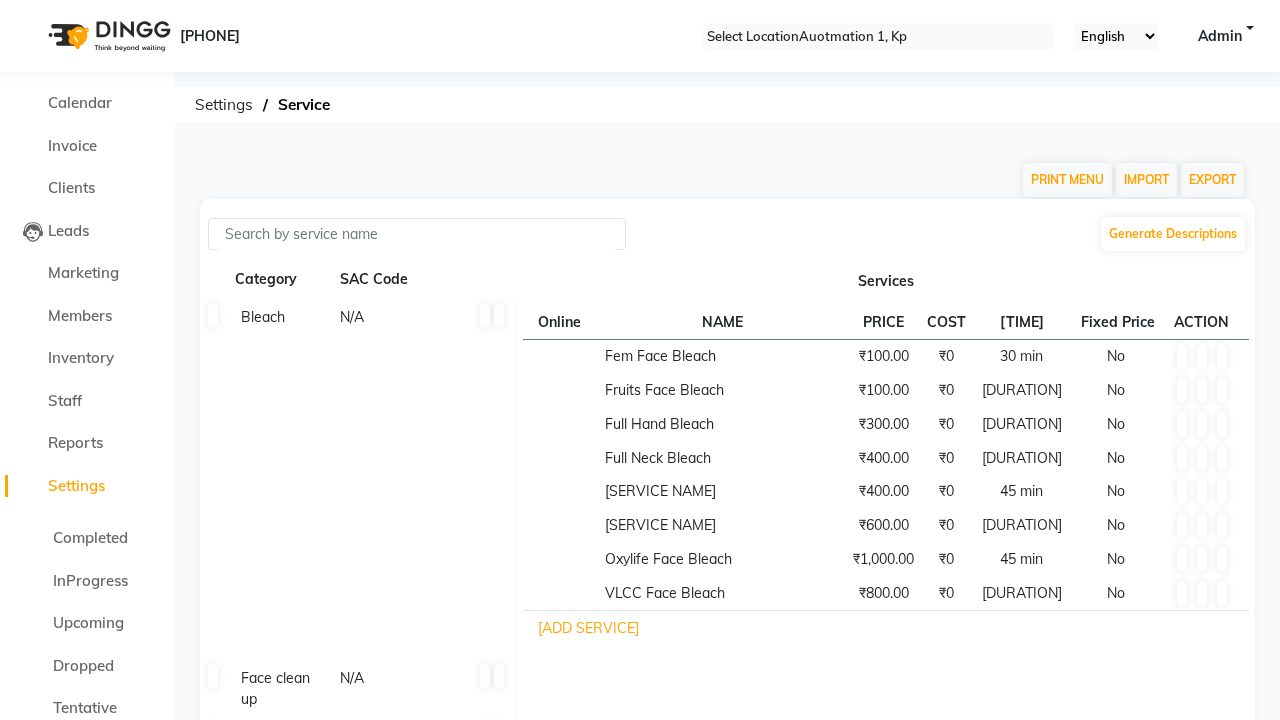 click at bounding box center [31, 8] 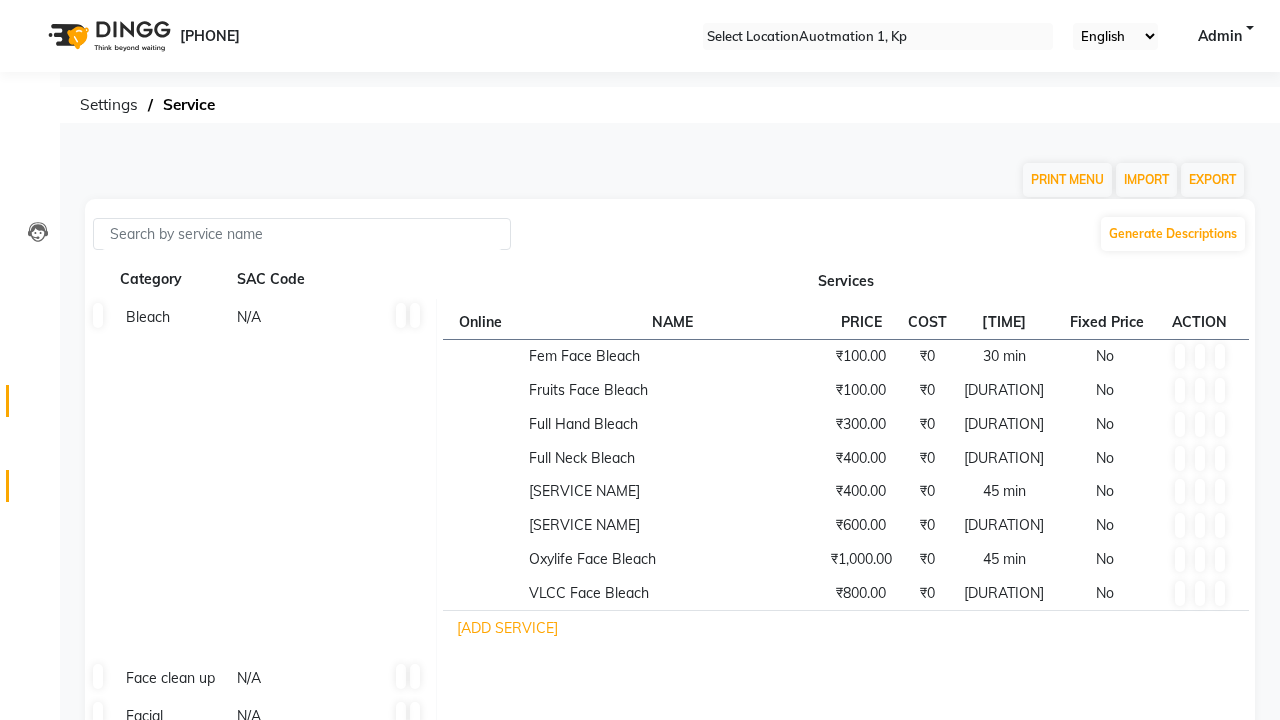 click at bounding box center (37, 406) 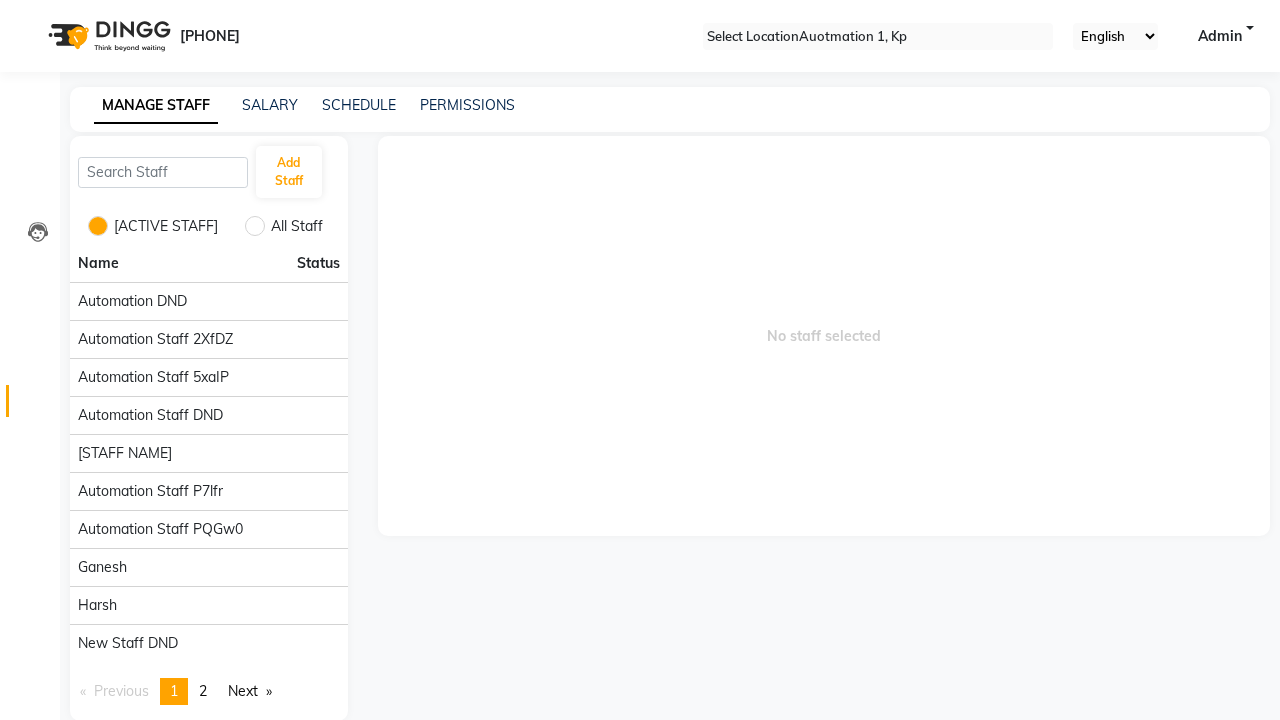 click at bounding box center [31, 8] 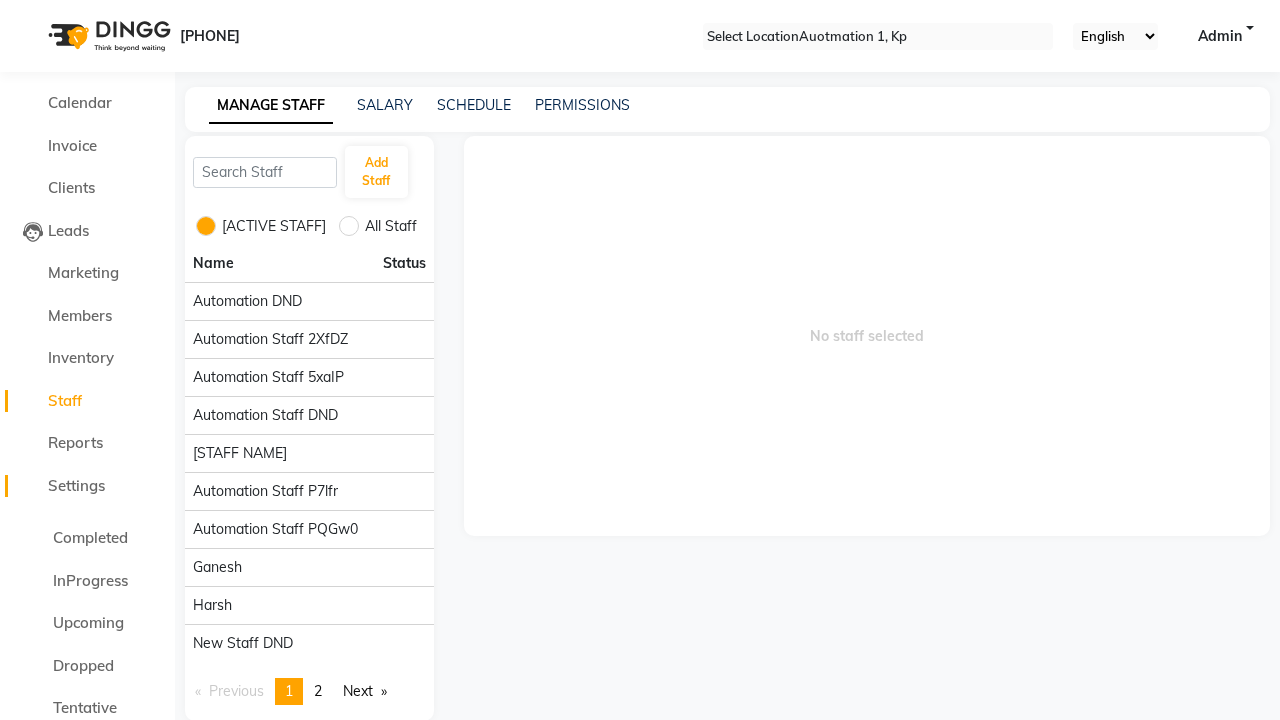 click on "Settings" at bounding box center [76, 485] 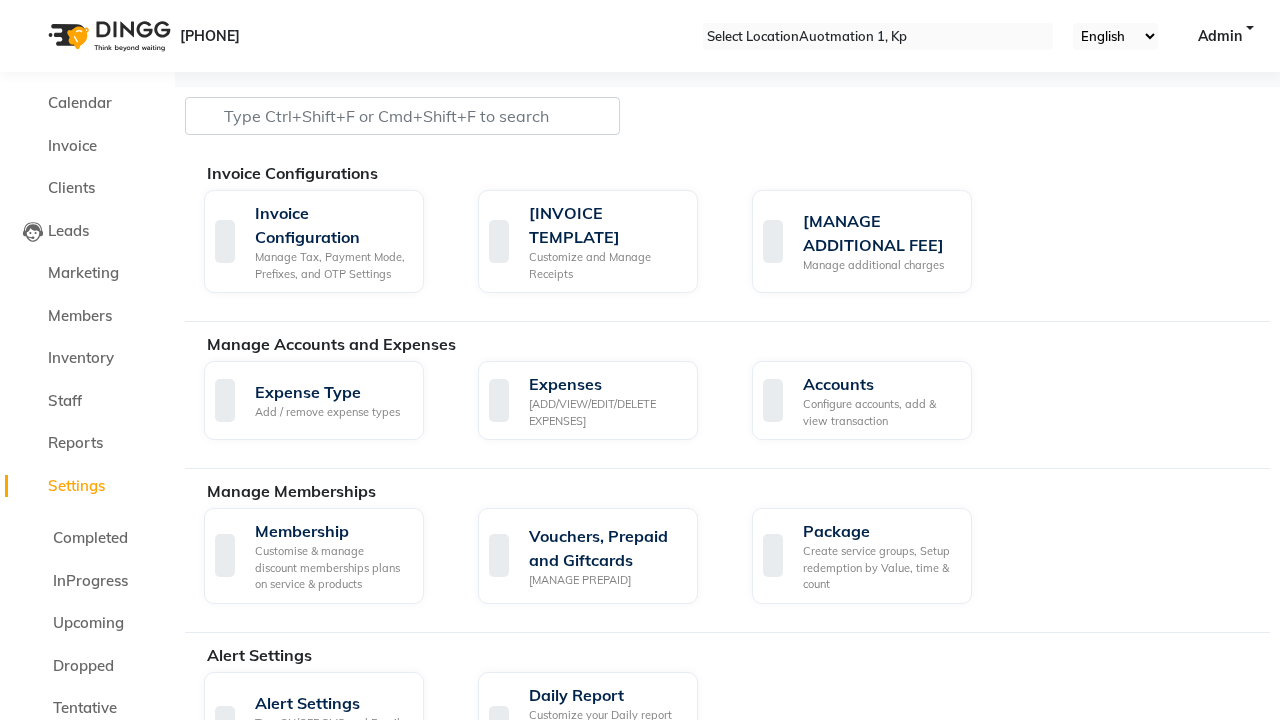 click on "Data Import" at bounding box center (575, 1718) 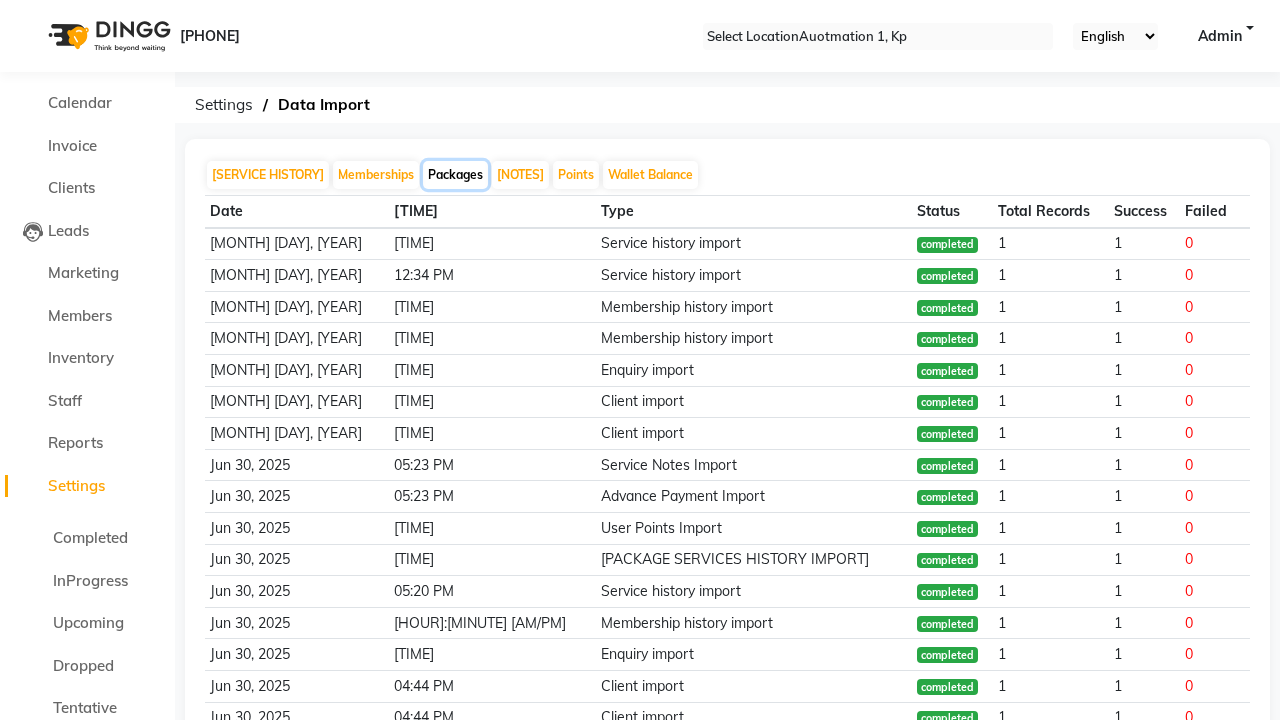click on "Packages" at bounding box center [455, 175] 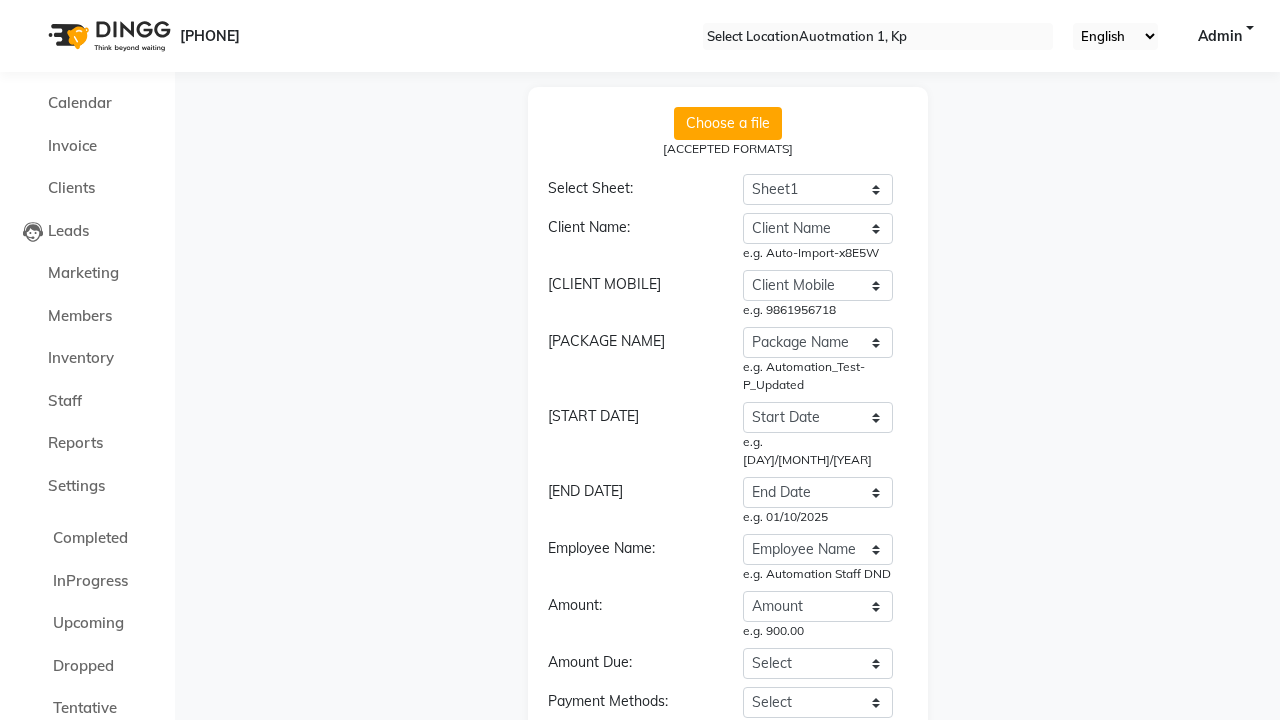 click on "Continue" at bounding box center (728, 994) 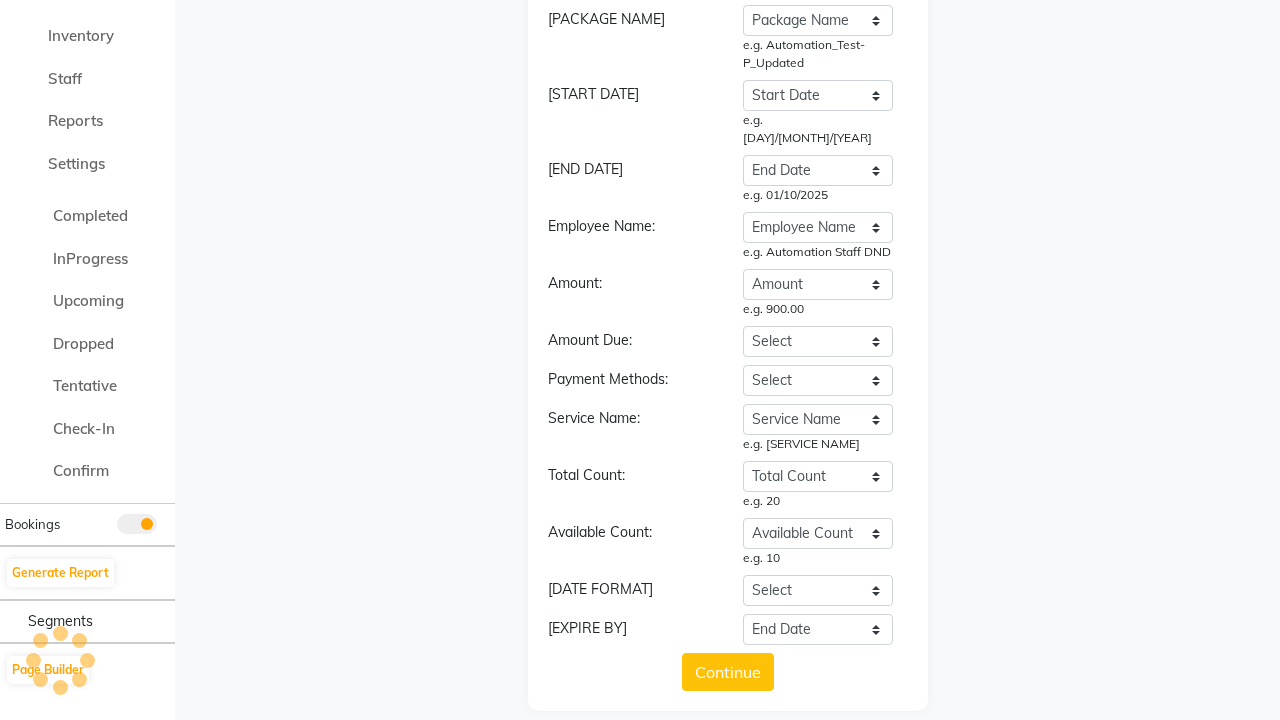 click on "Upload" at bounding box center (727, 939) 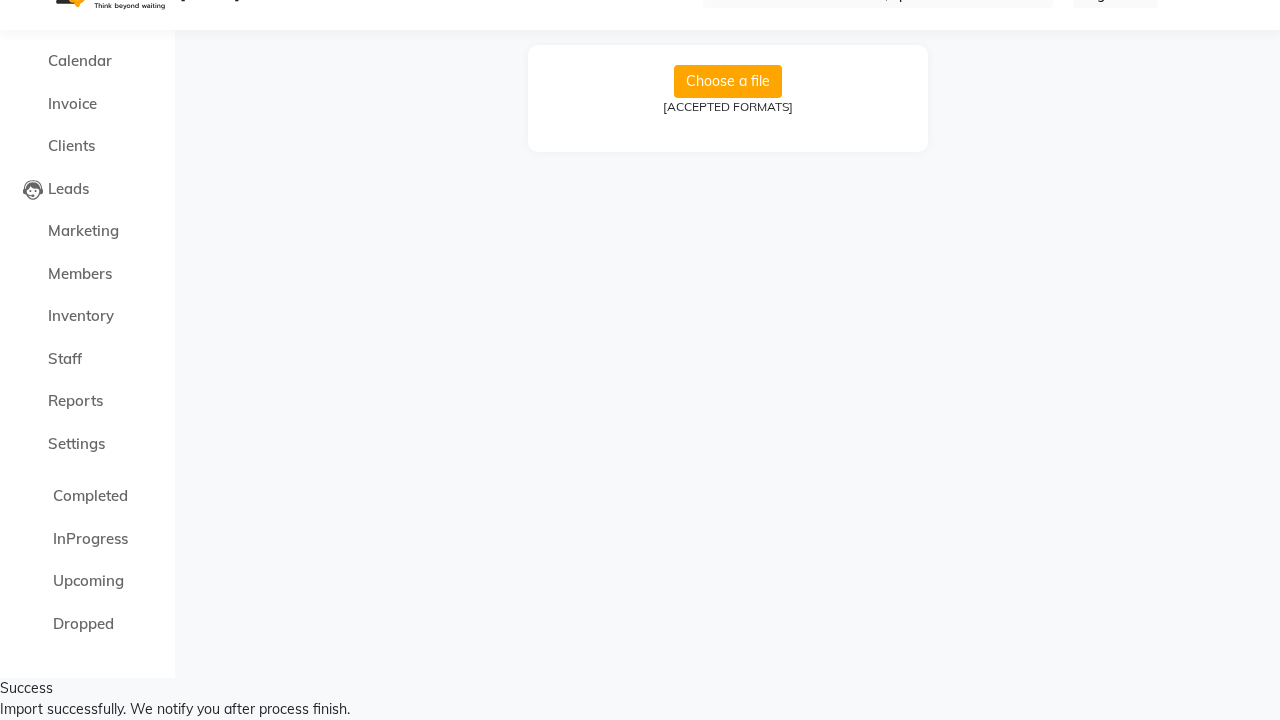 scroll, scrollTop: 0, scrollLeft: 0, axis: both 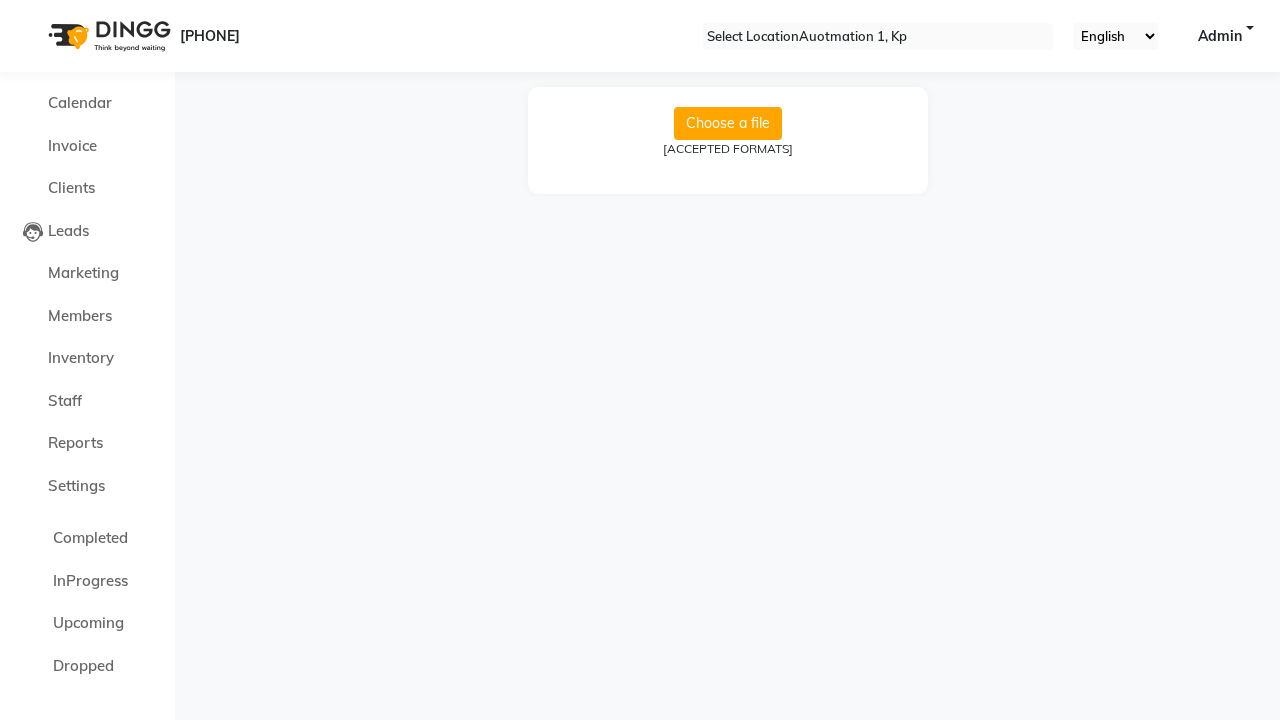 click on "Import successfully. We notify you after process finish." at bounding box center (640, 751) 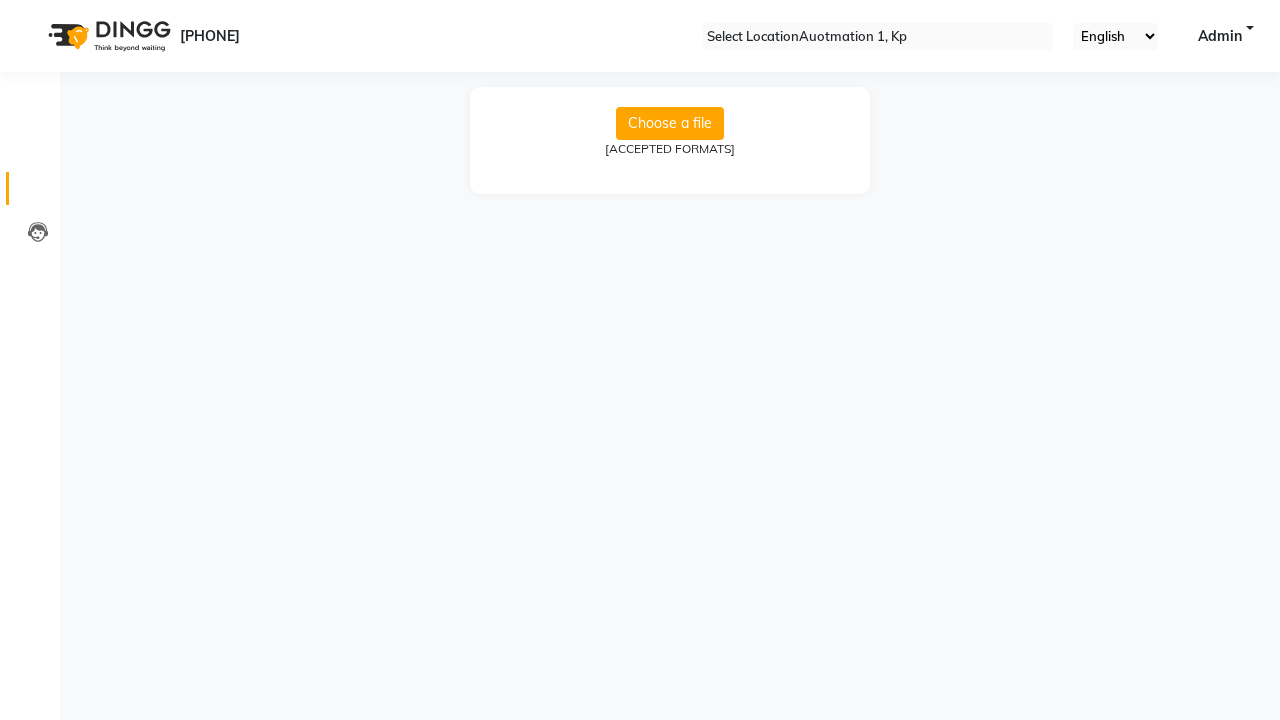 click at bounding box center [38, 193] 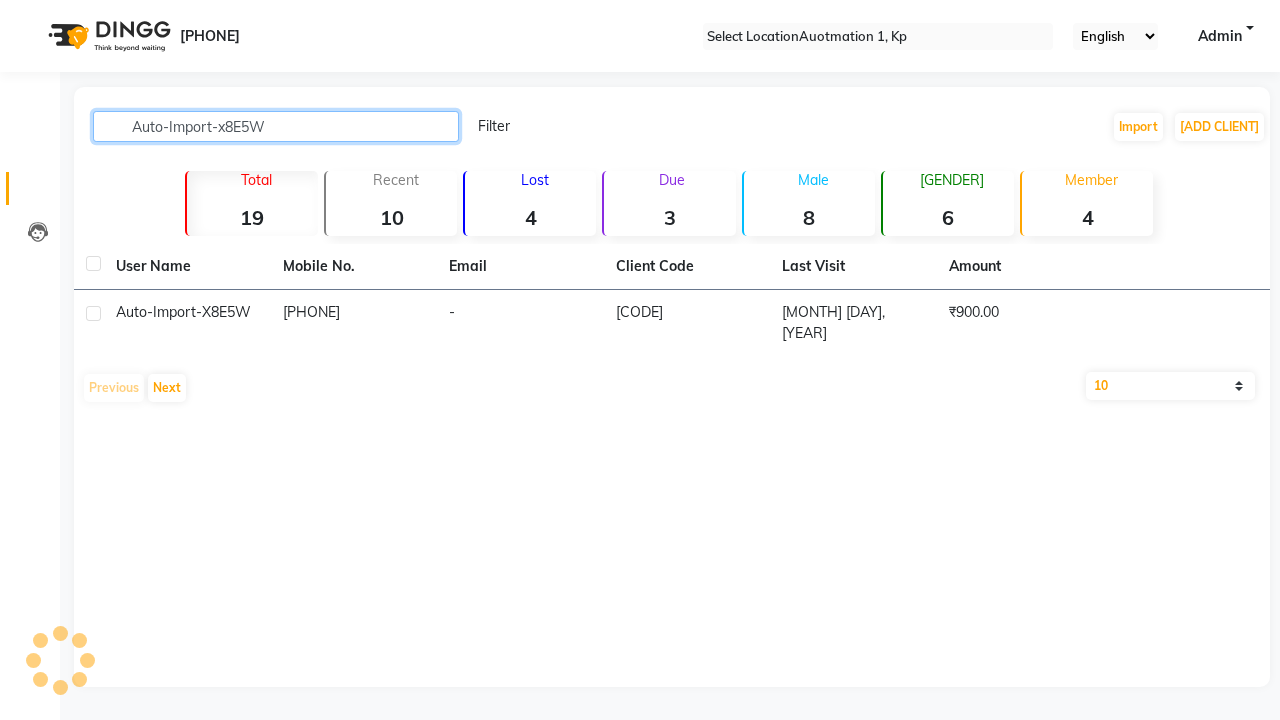 type on "Auto-Import-x8E5W" 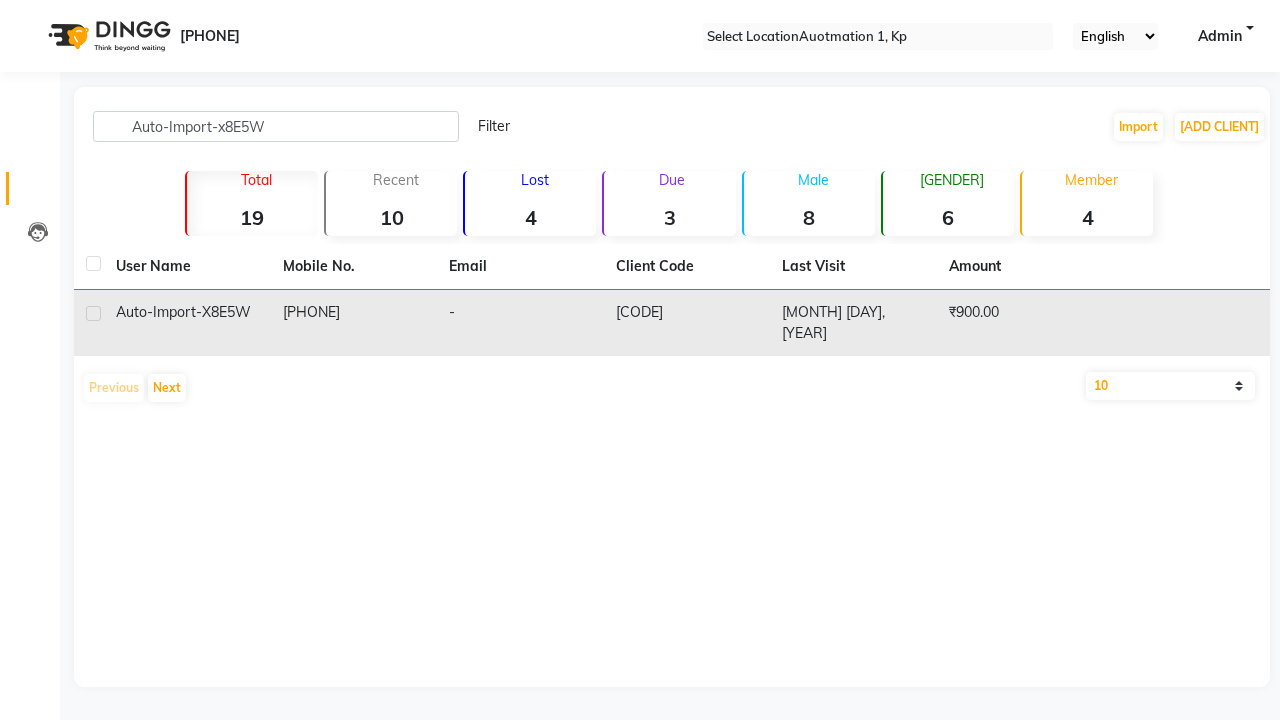 click on "[CODE]" at bounding box center (687, 323) 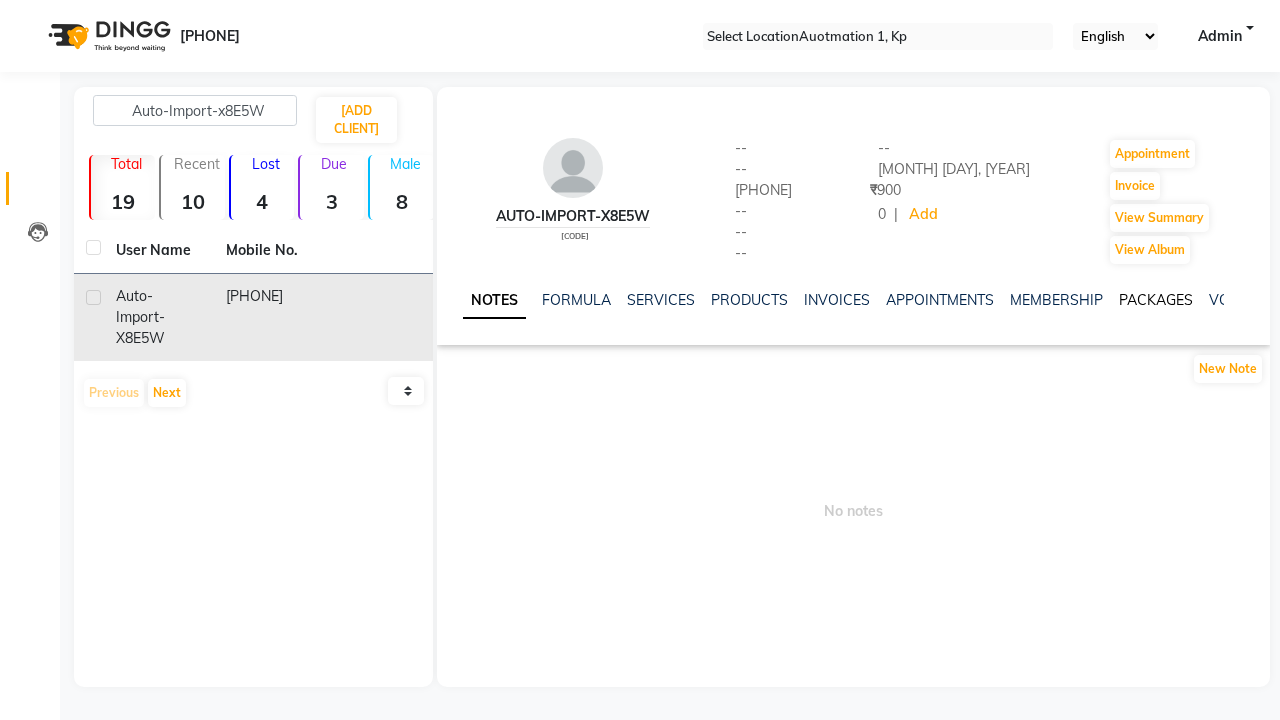 click on "PACKAGES" at bounding box center (1156, 300) 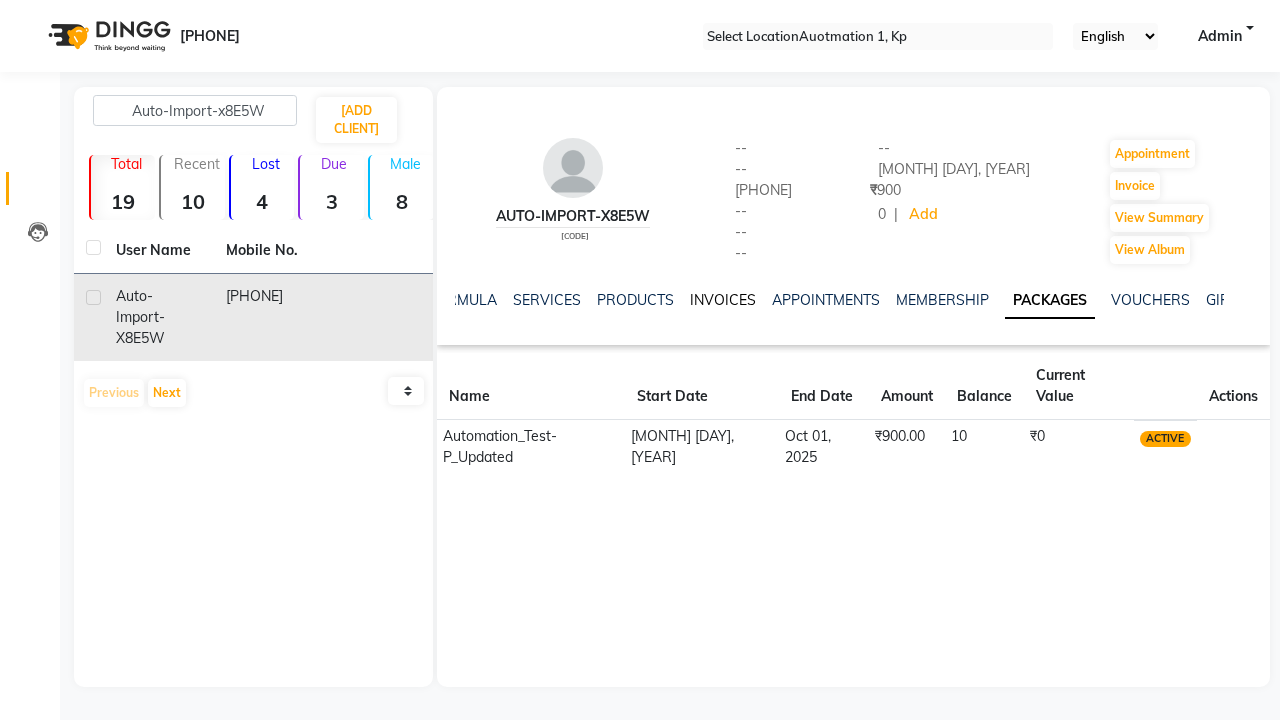 click on "INVOICES" at bounding box center [723, 300] 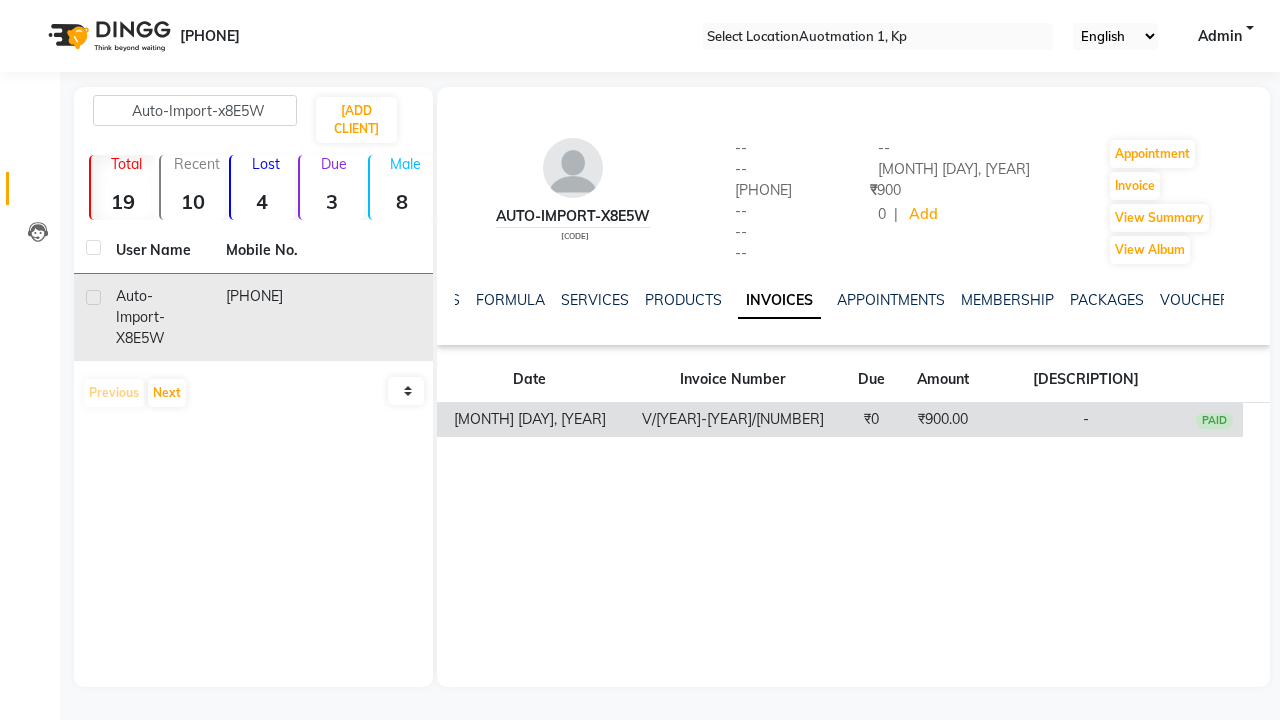 click on "₹900.00" at bounding box center [943, 420] 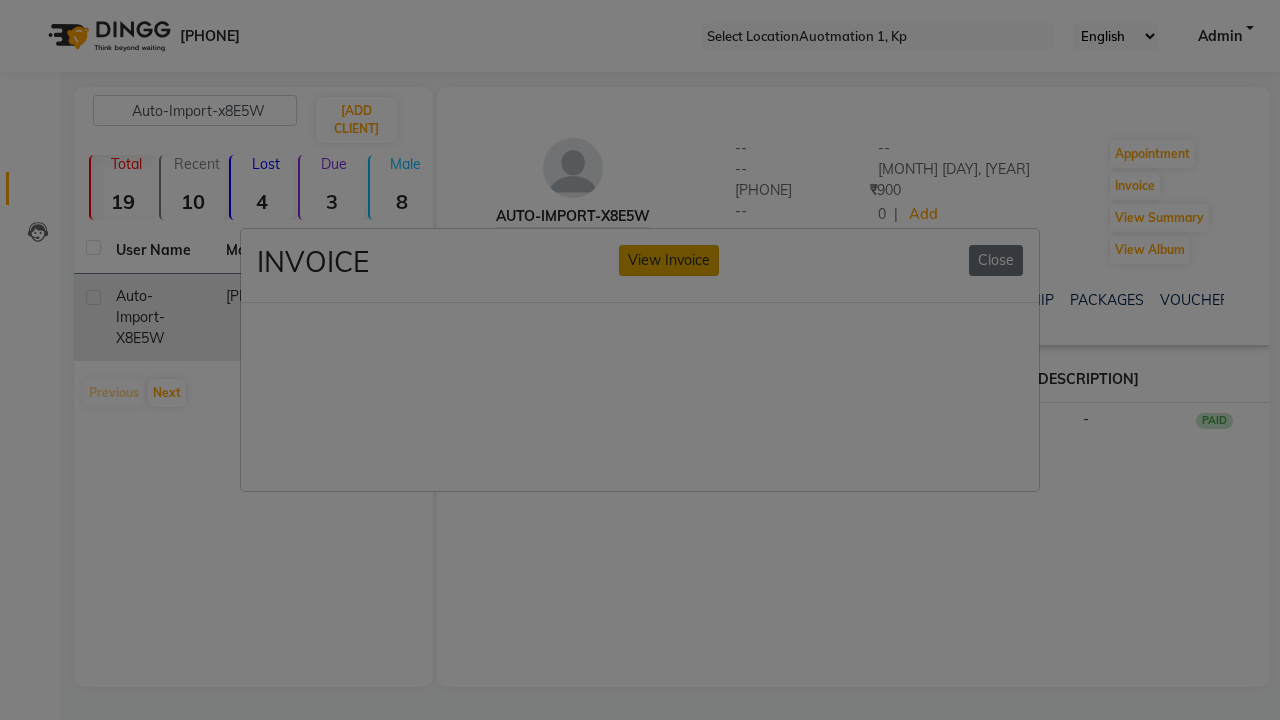 click on "View Invoice" at bounding box center [669, 260] 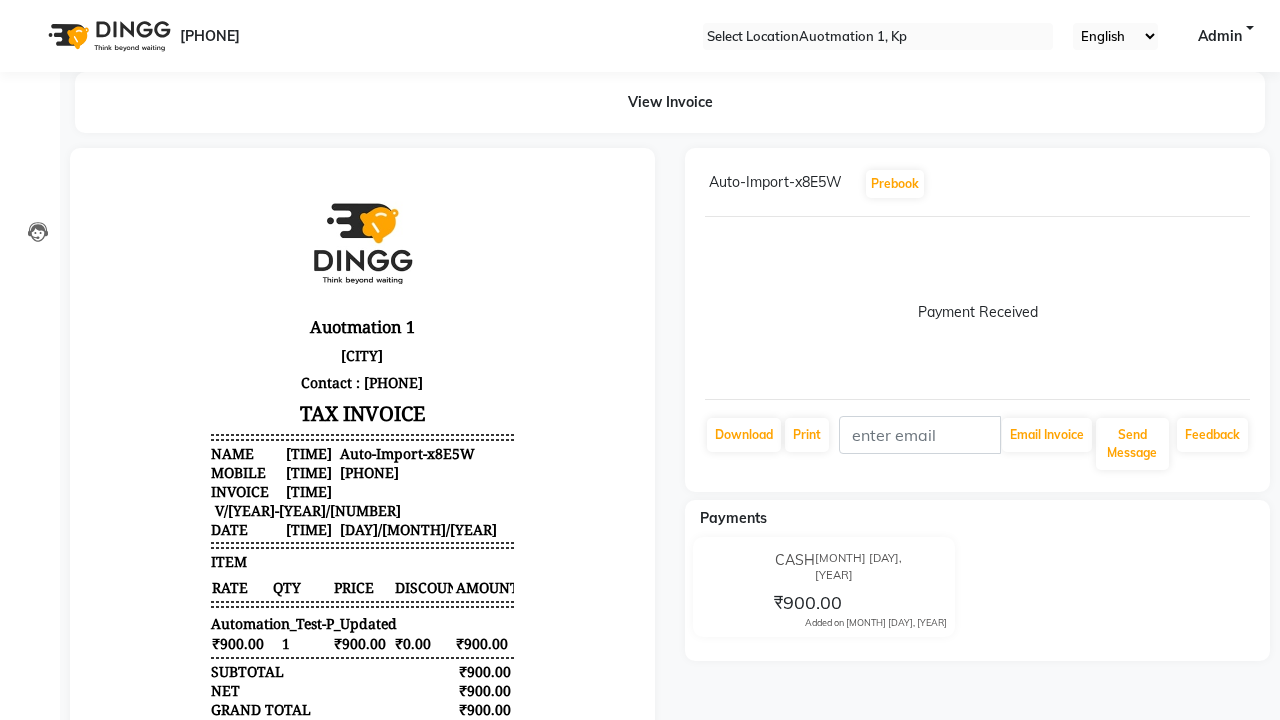 click at bounding box center (1246, 184) 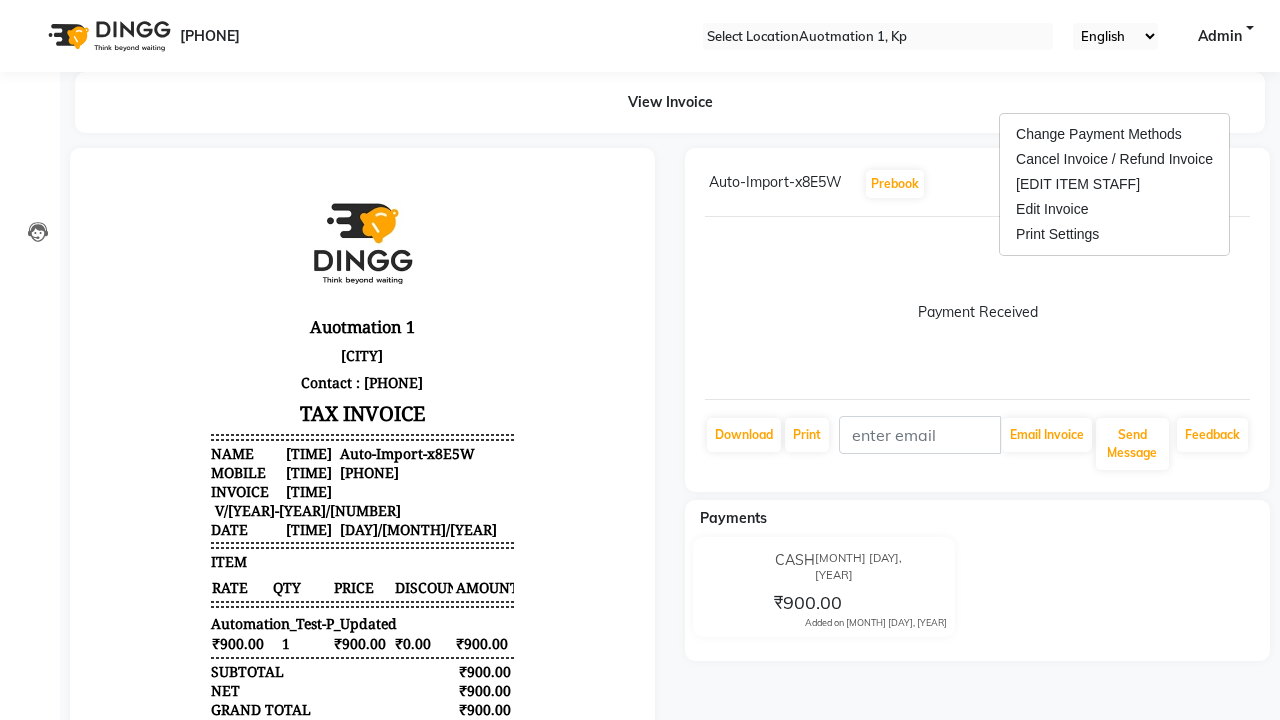 scroll, scrollTop: 0, scrollLeft: 0, axis: both 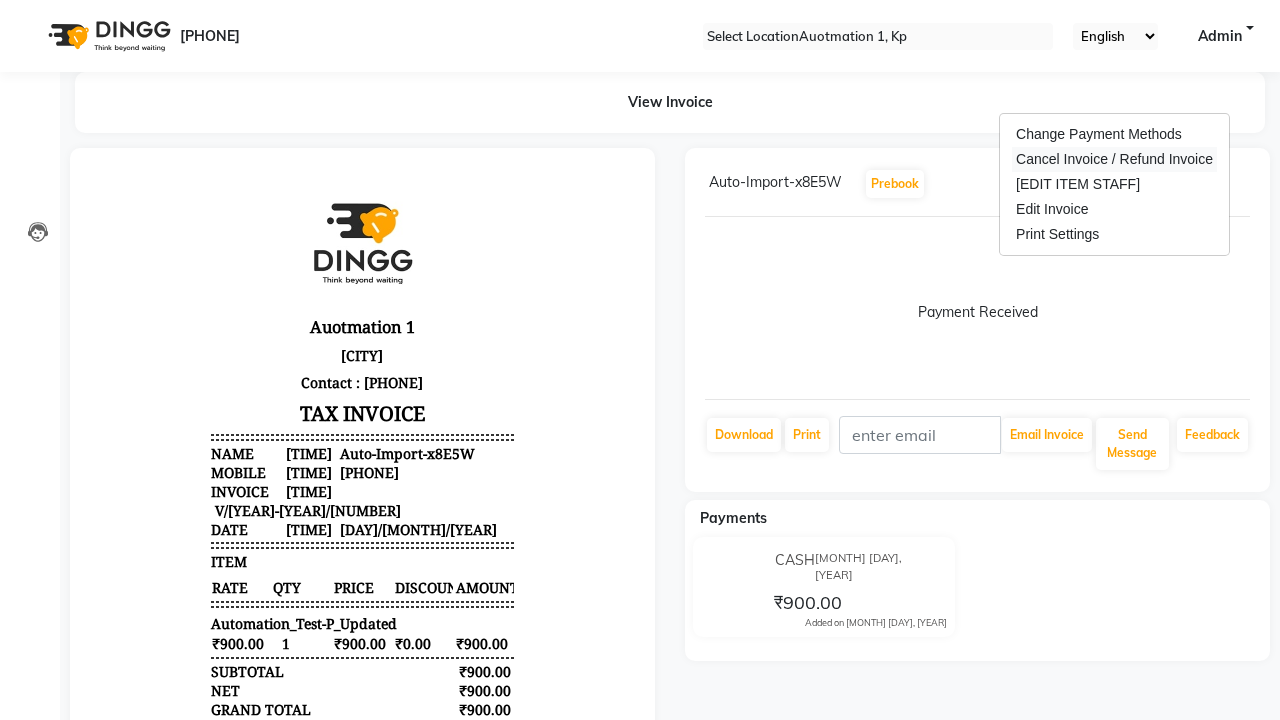 click on "Cancel Invoice / Refund Invoice" at bounding box center (1114, 159) 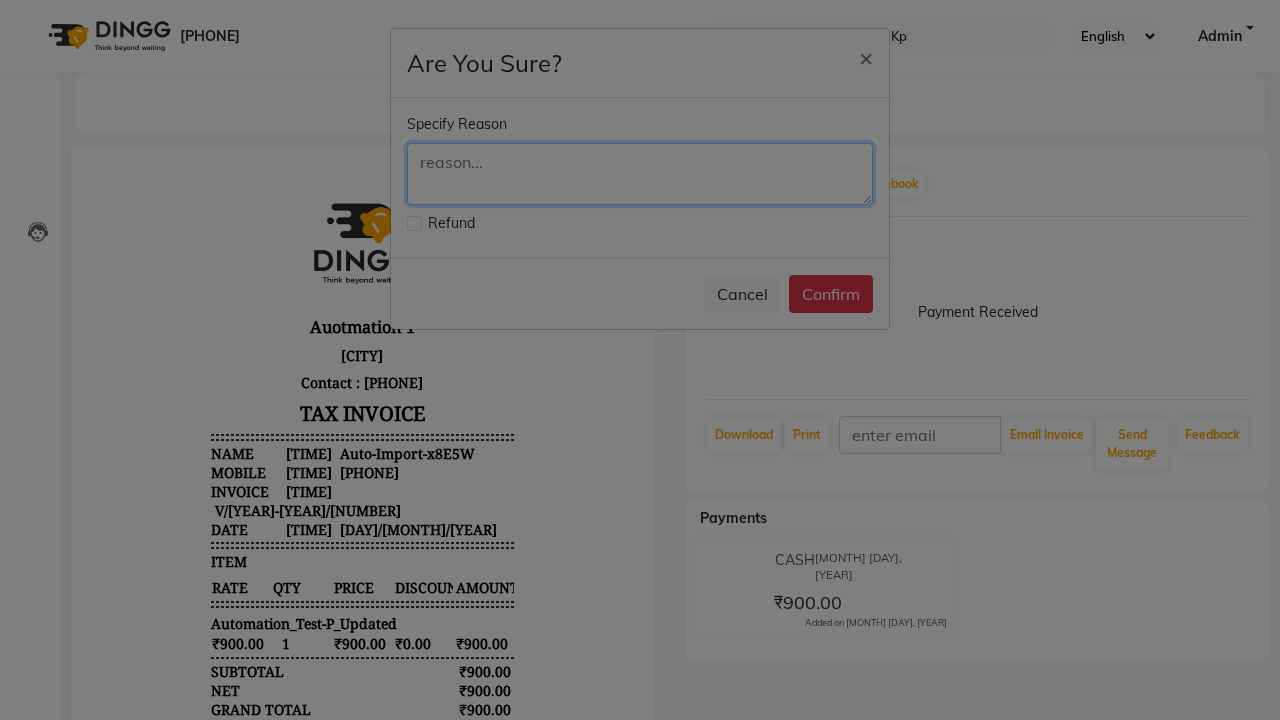 click at bounding box center (640, 174) 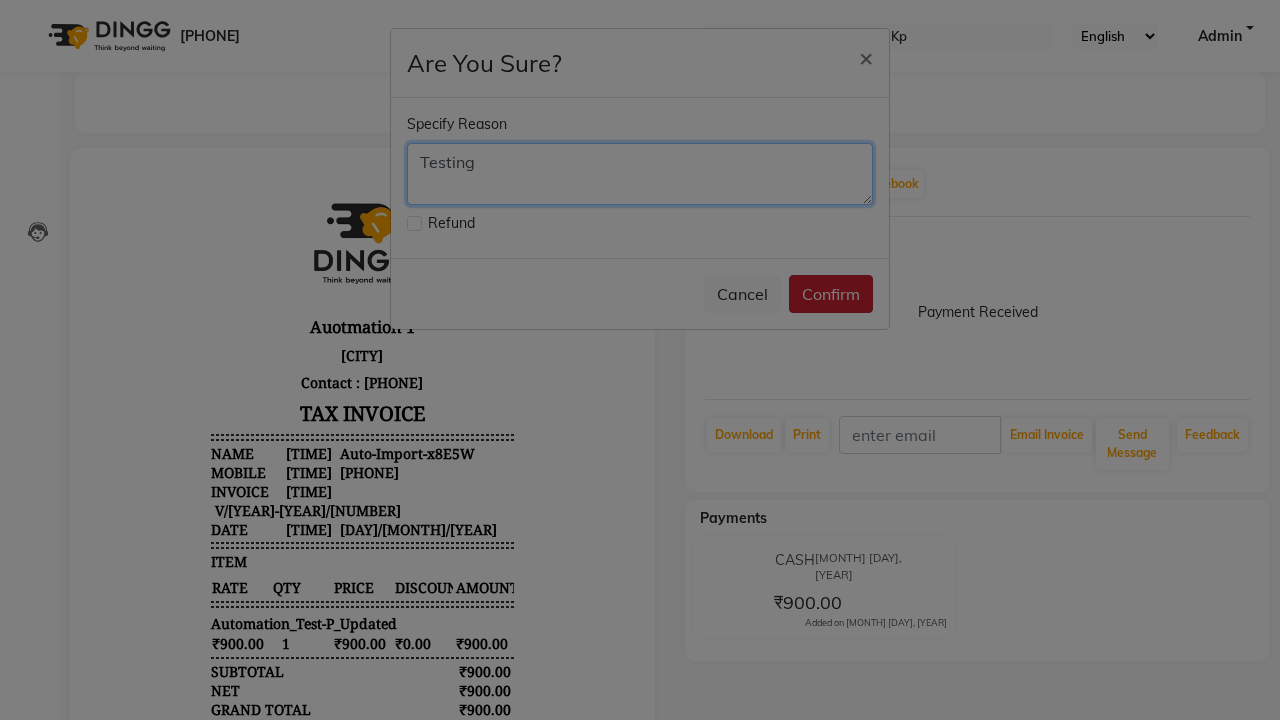 type on "Testing" 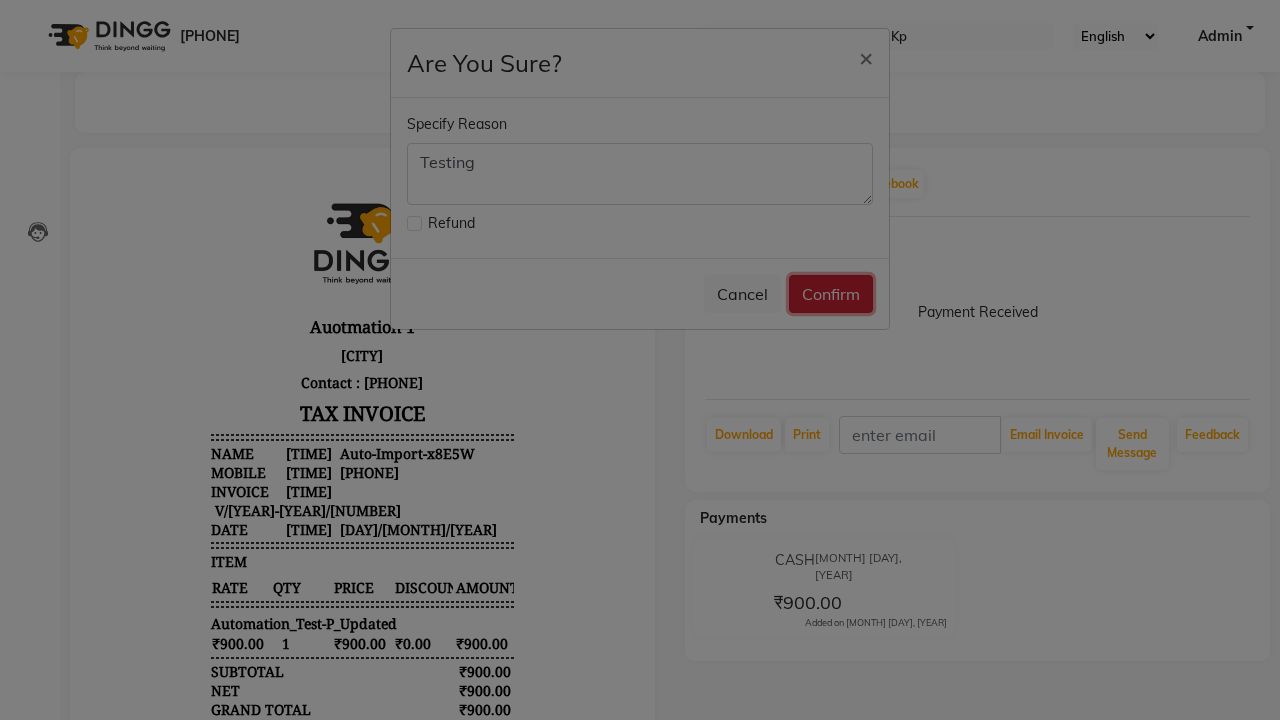 click on "Confirm" at bounding box center (831, 294) 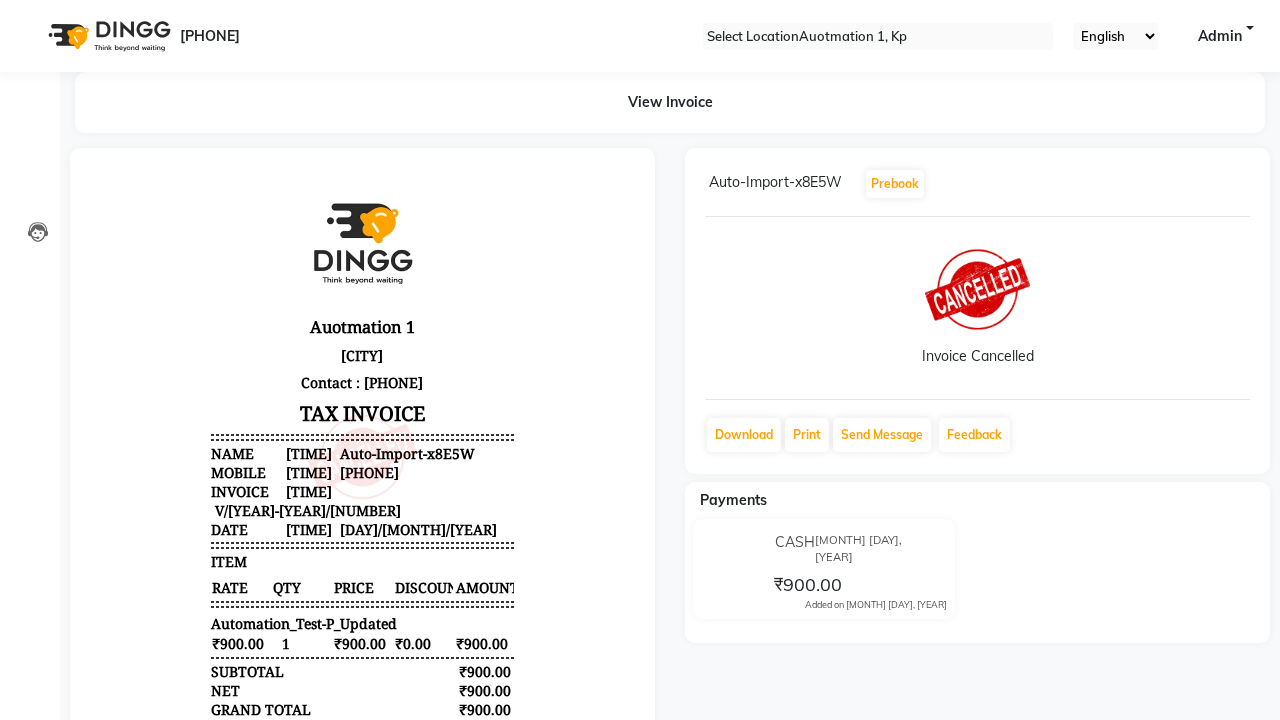 click on "Bill Cancelled Successfully." at bounding box center [640, 852] 